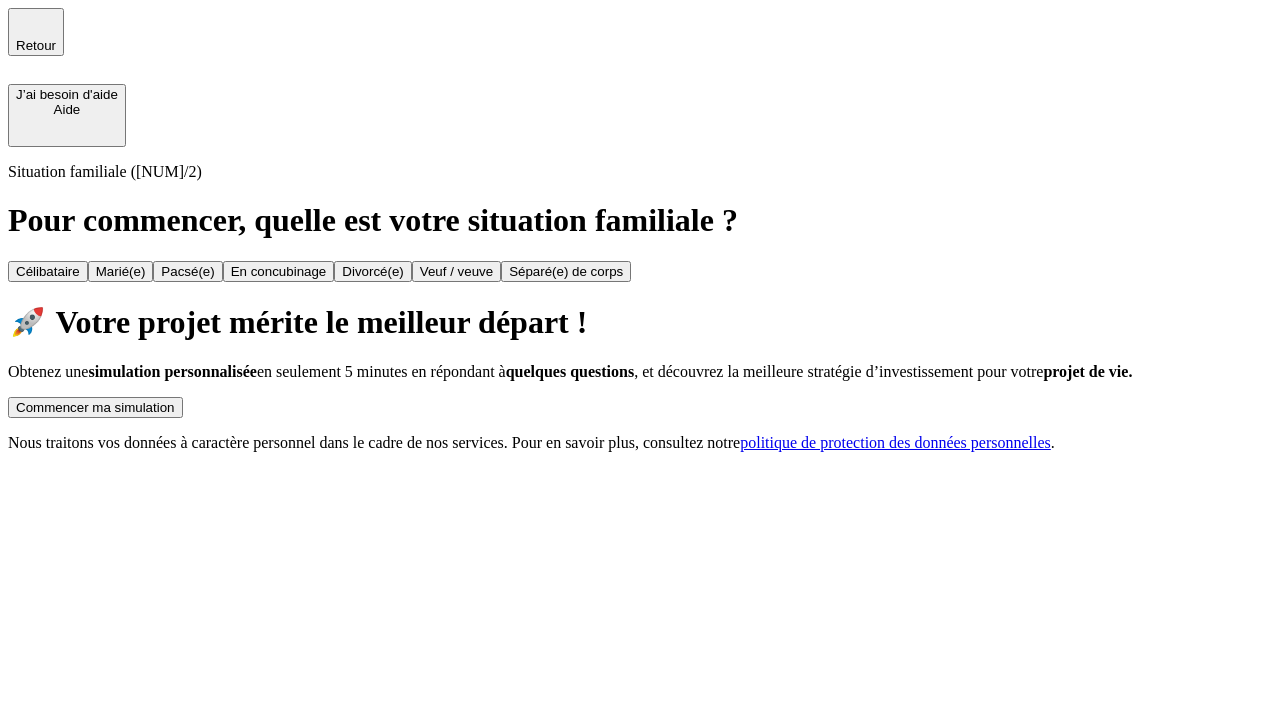 scroll, scrollTop: 0, scrollLeft: 0, axis: both 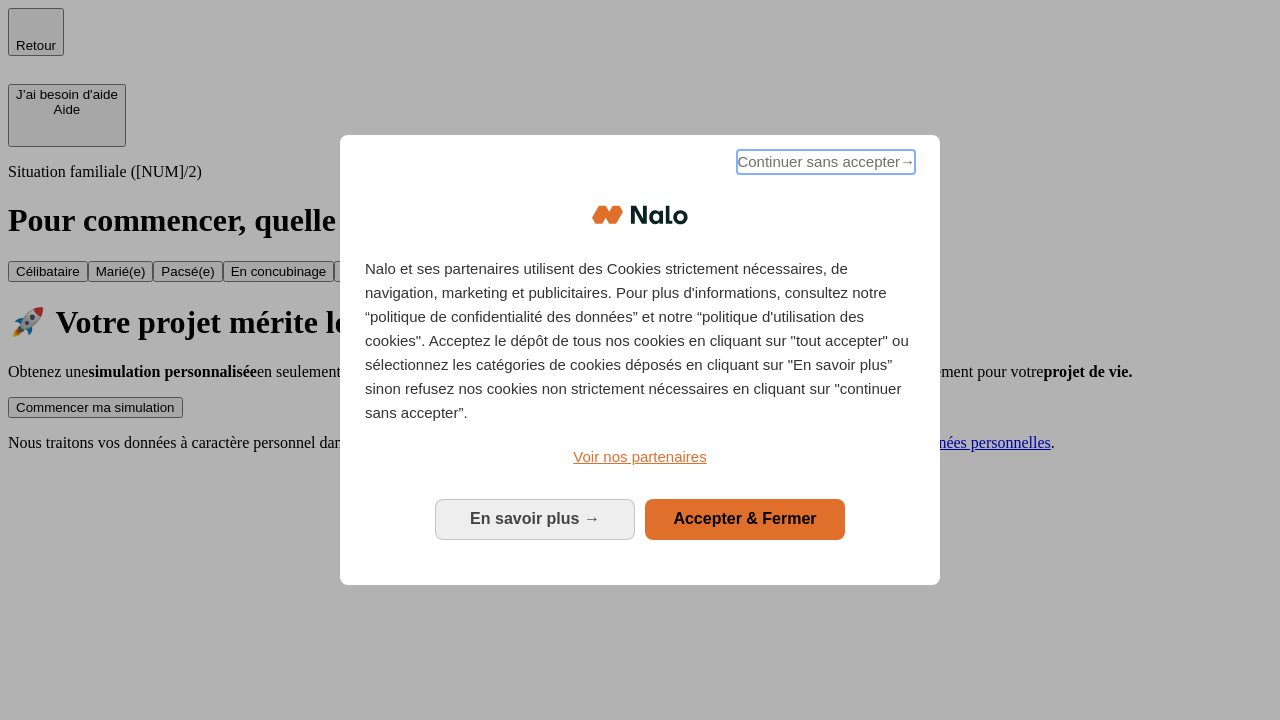 click on "Continuer sans accepter  →" at bounding box center [826, 162] 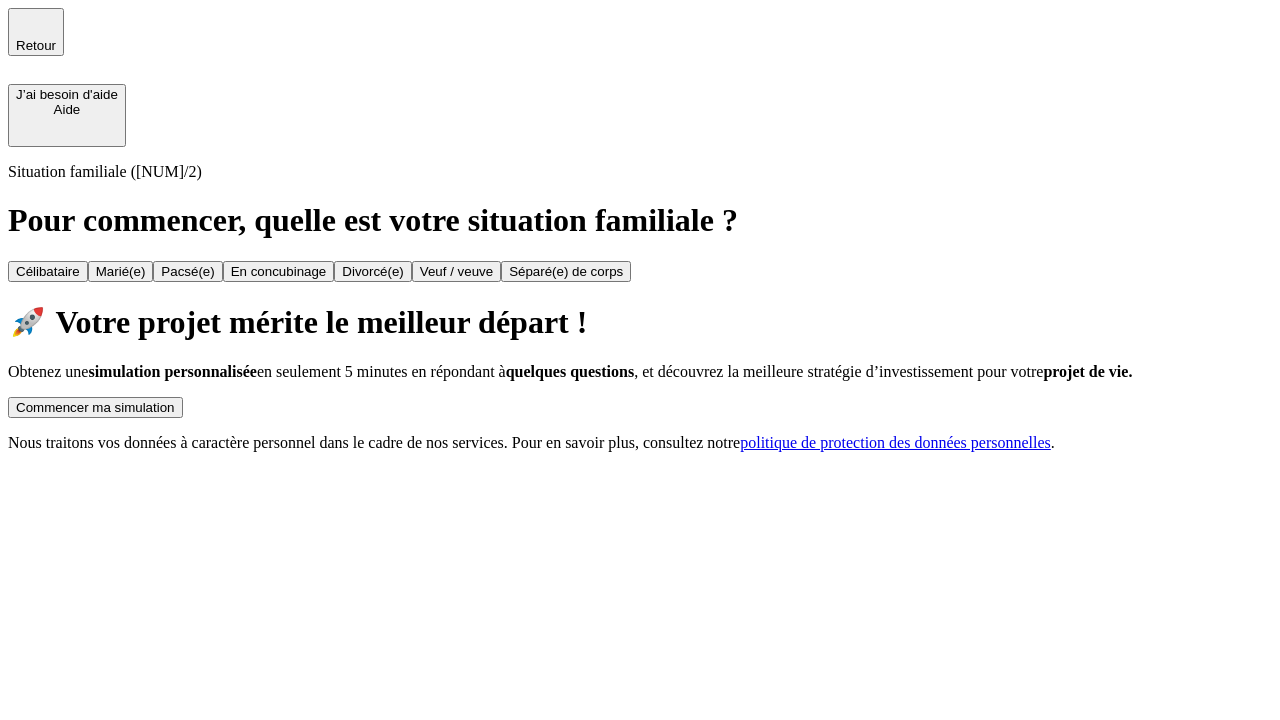 click on "Commencer ma simulation" at bounding box center (95, 407) 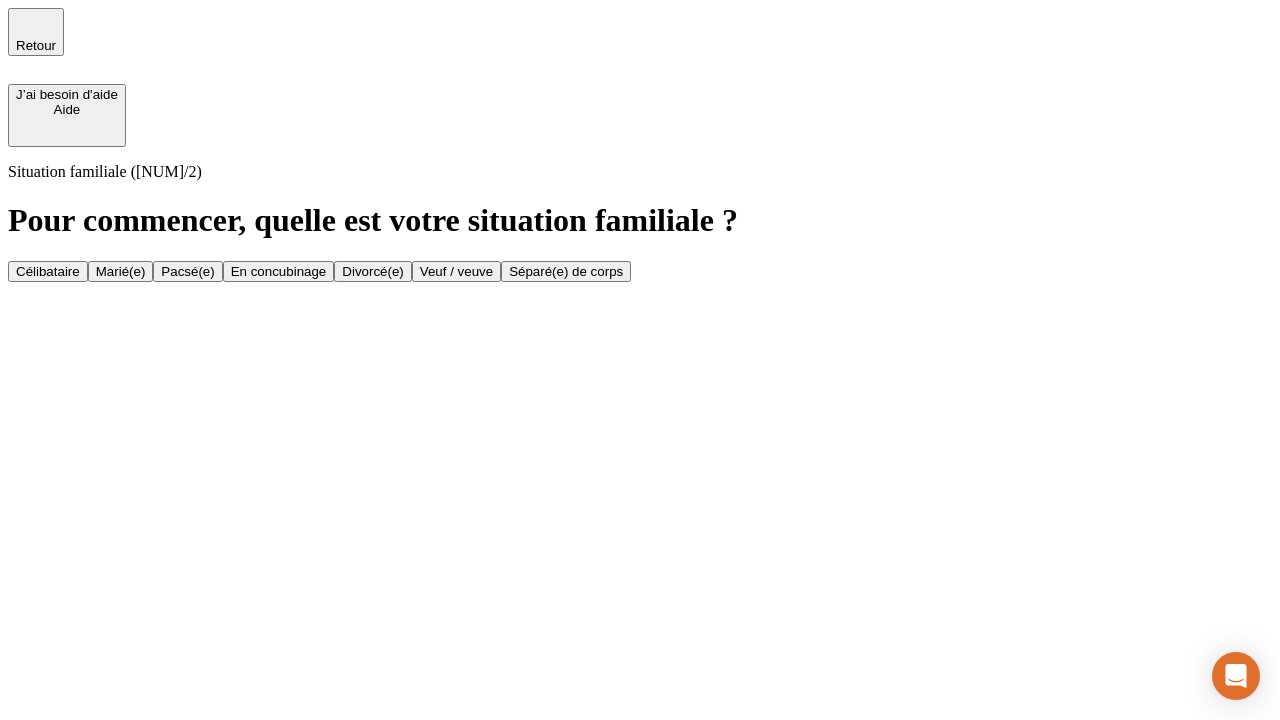 click on "En concubinage" at bounding box center (279, 271) 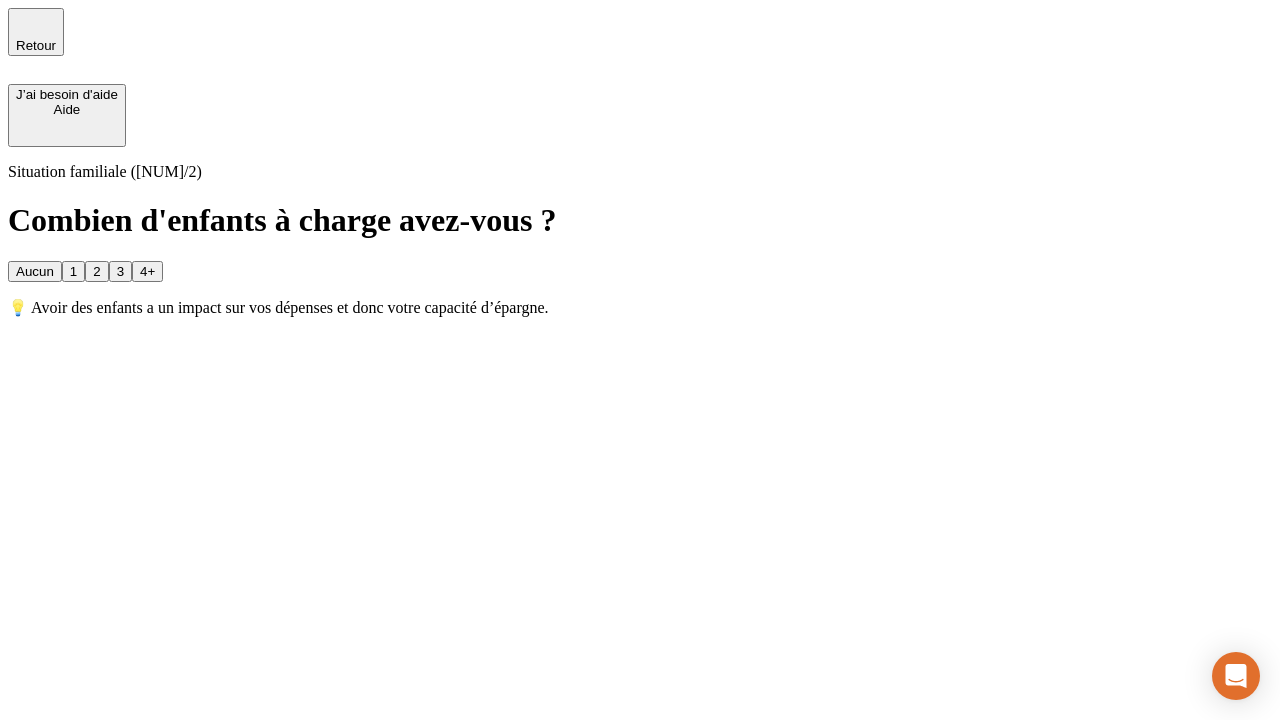 click on "2" at bounding box center [96, 271] 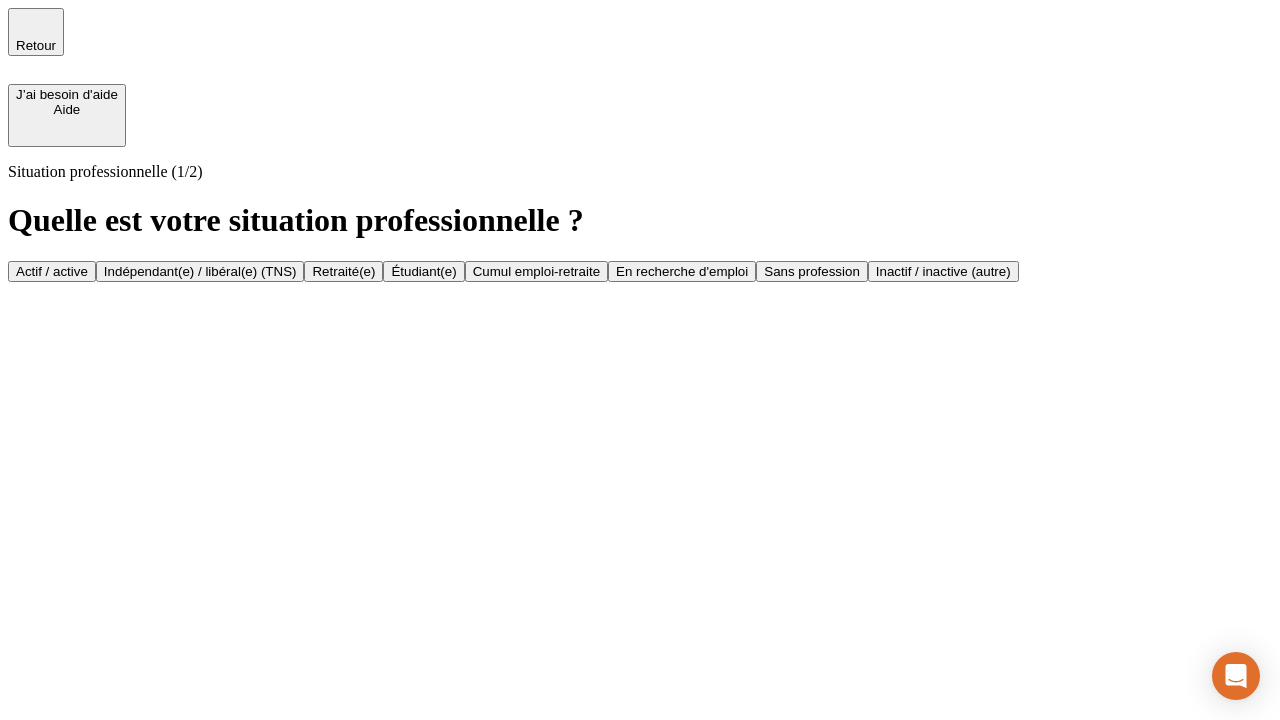 click on "Indépendant(e) / libéral(e) (TNS)" at bounding box center (200, 271) 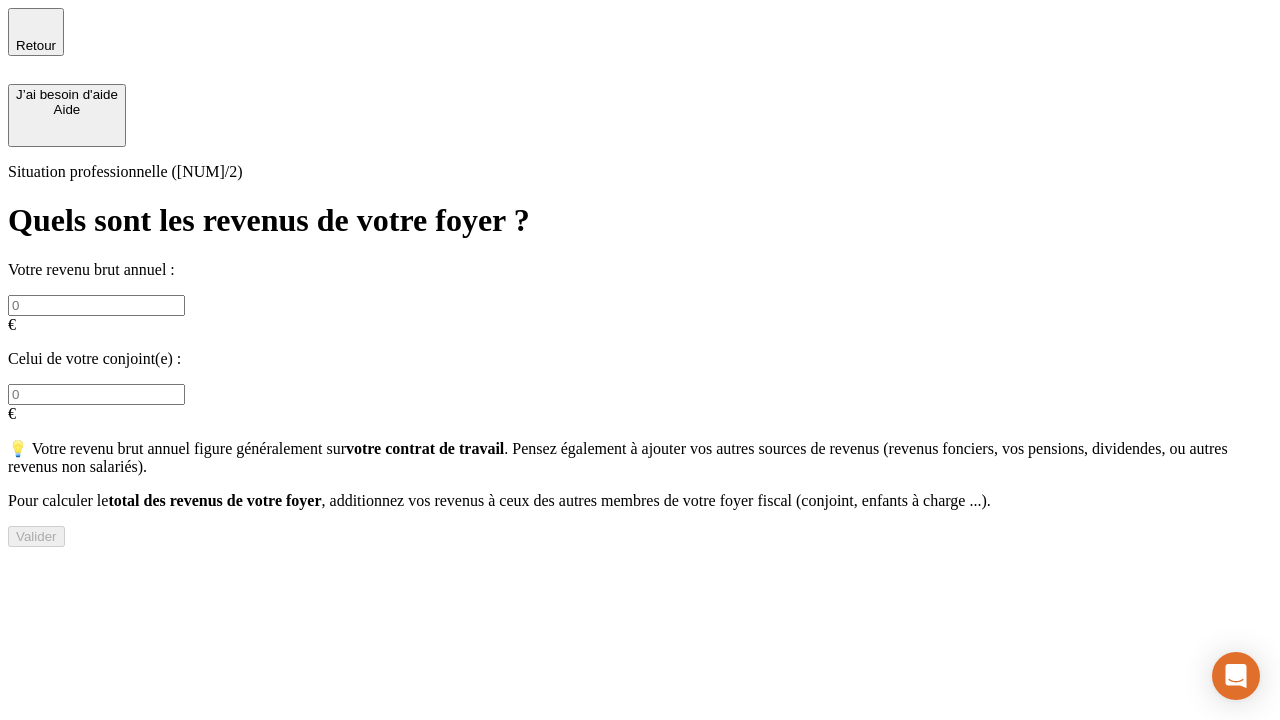 click at bounding box center [96, 305] 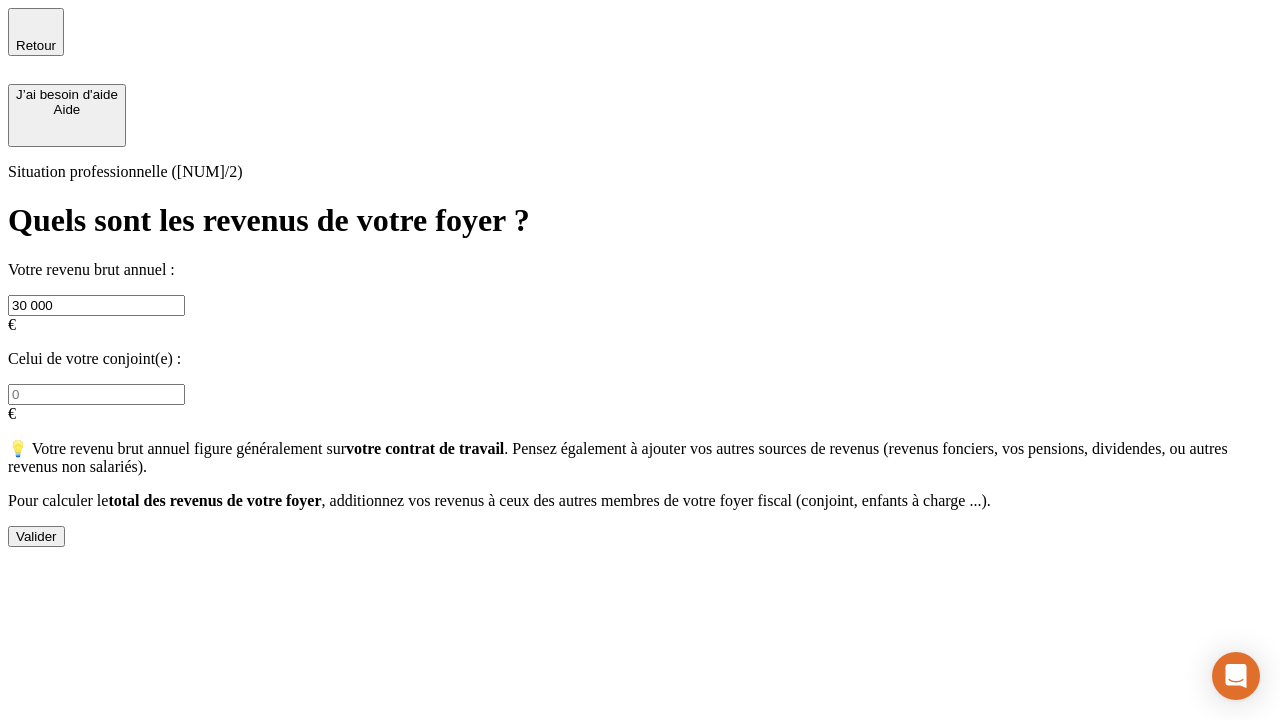 type on "30 000" 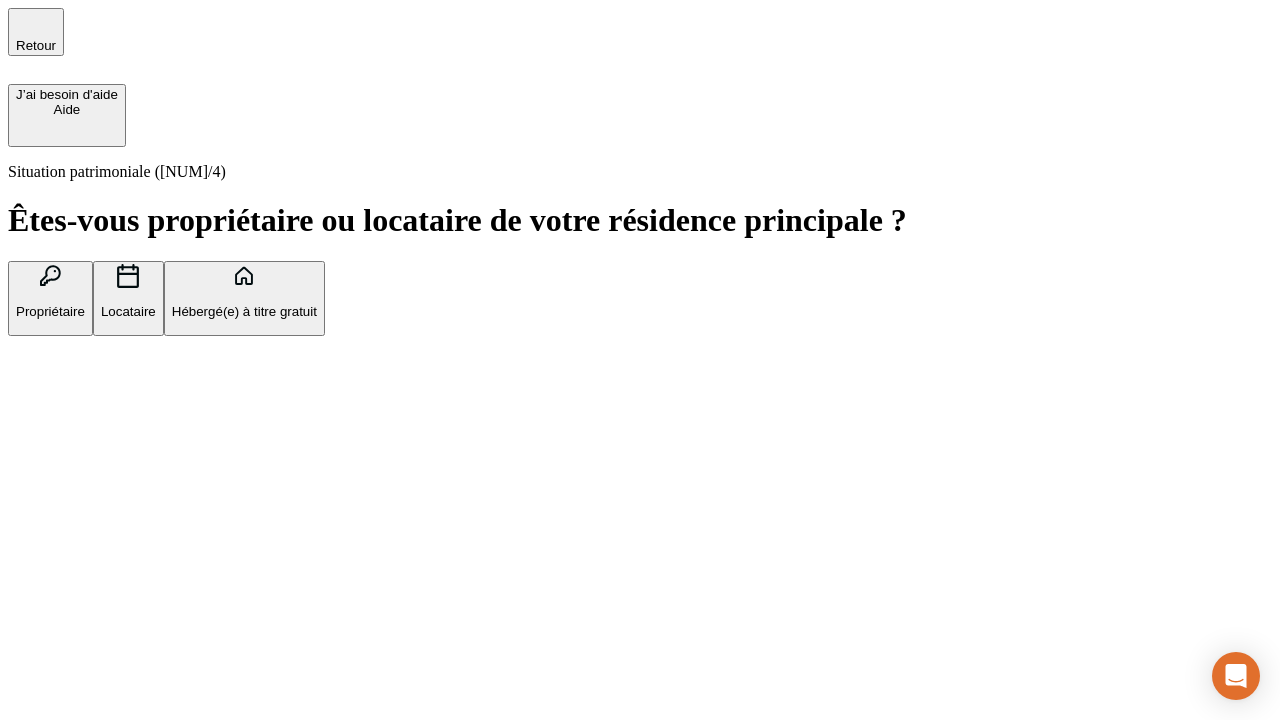 click on "Locataire" at bounding box center (128, 311) 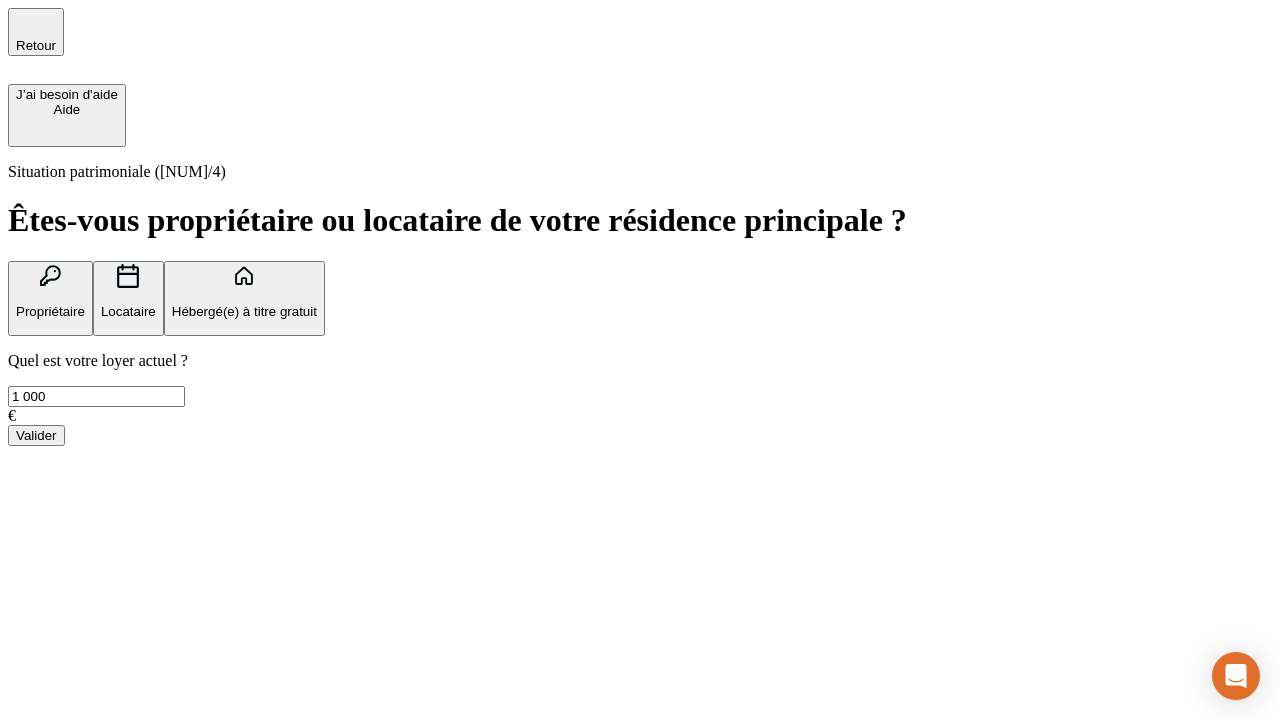 type on "1 000" 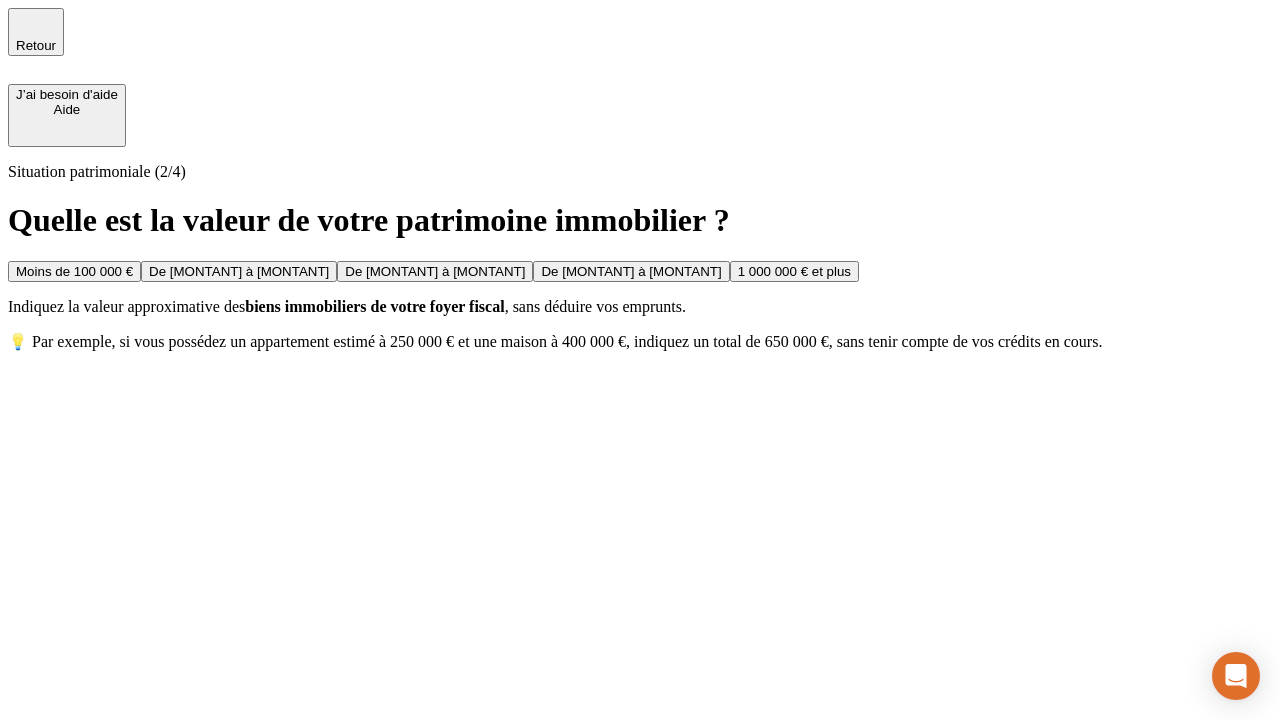 click on "Moins de 100 000 €" at bounding box center (74, 271) 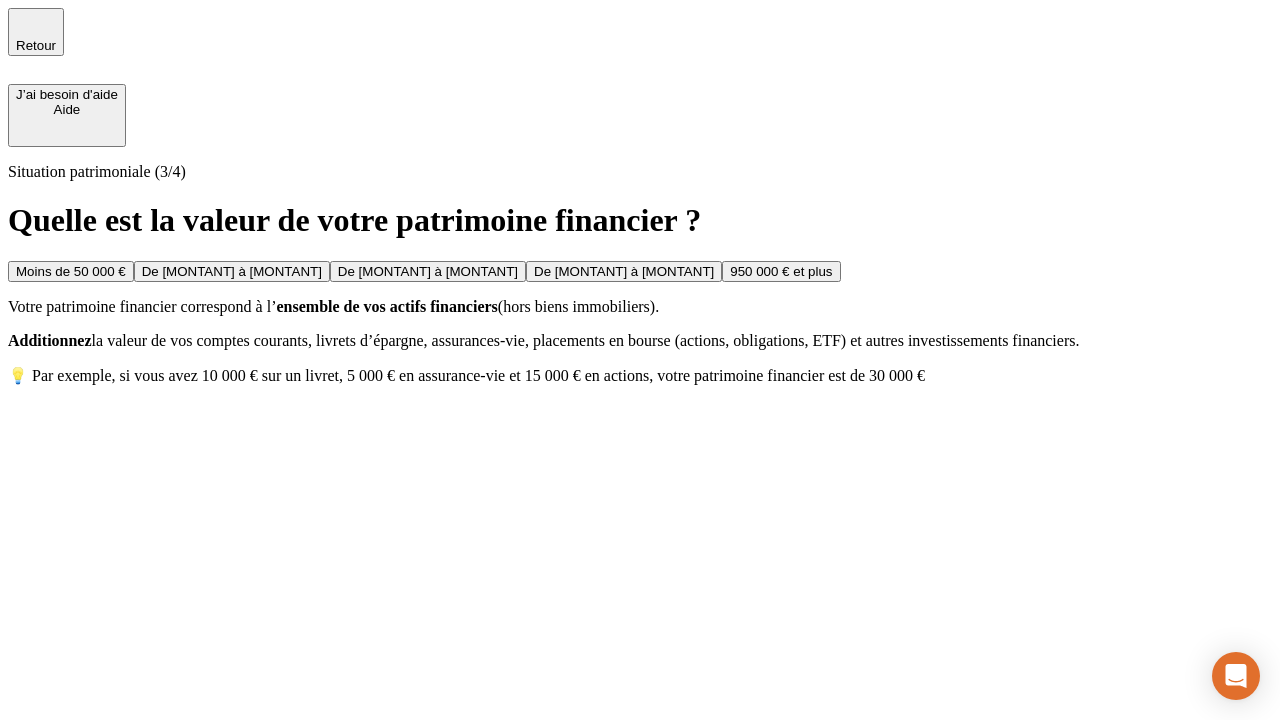 click on "Moins de 50 000 €" at bounding box center [71, 271] 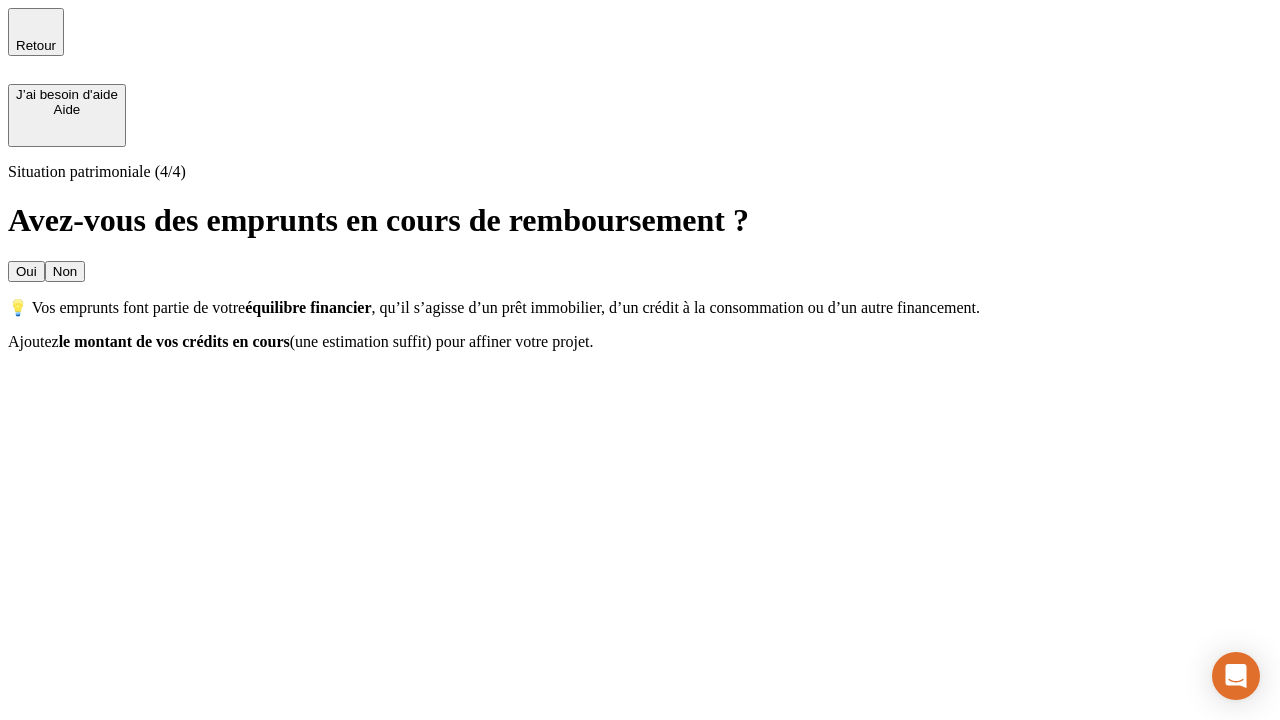 click on "Non" at bounding box center (65, 271) 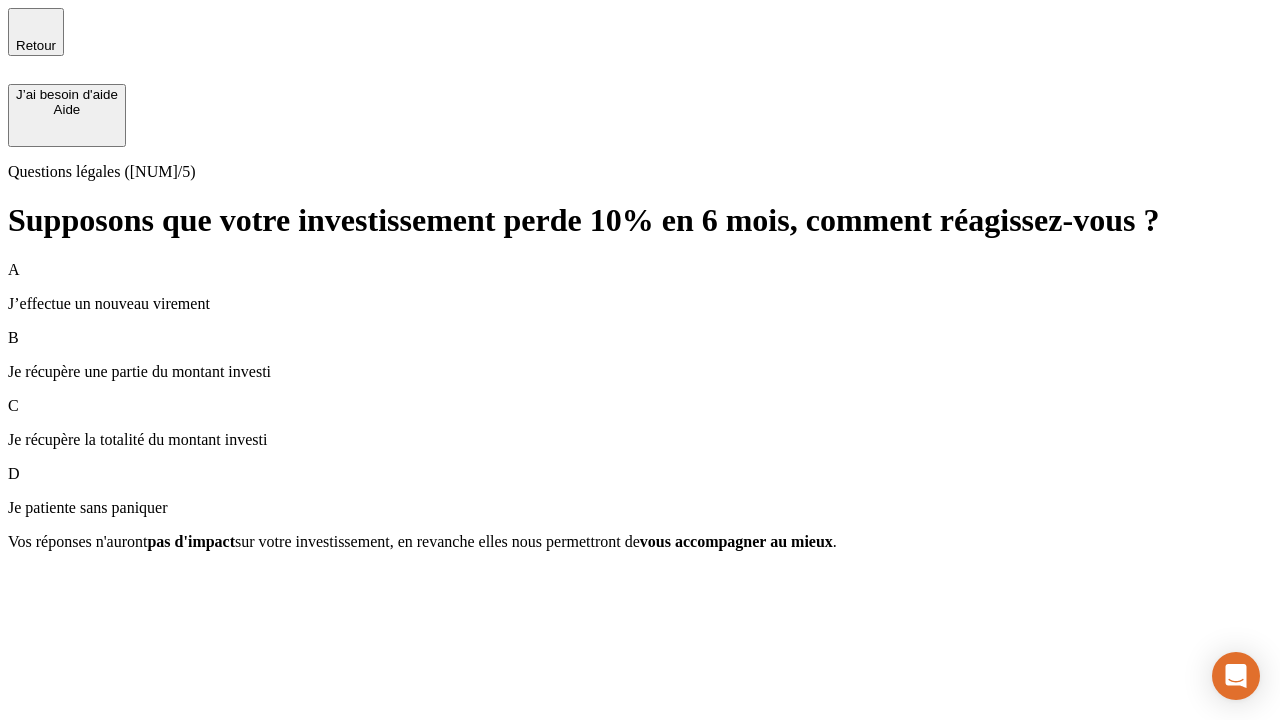 click on "A J’effectue un nouveau virement" at bounding box center [640, 287] 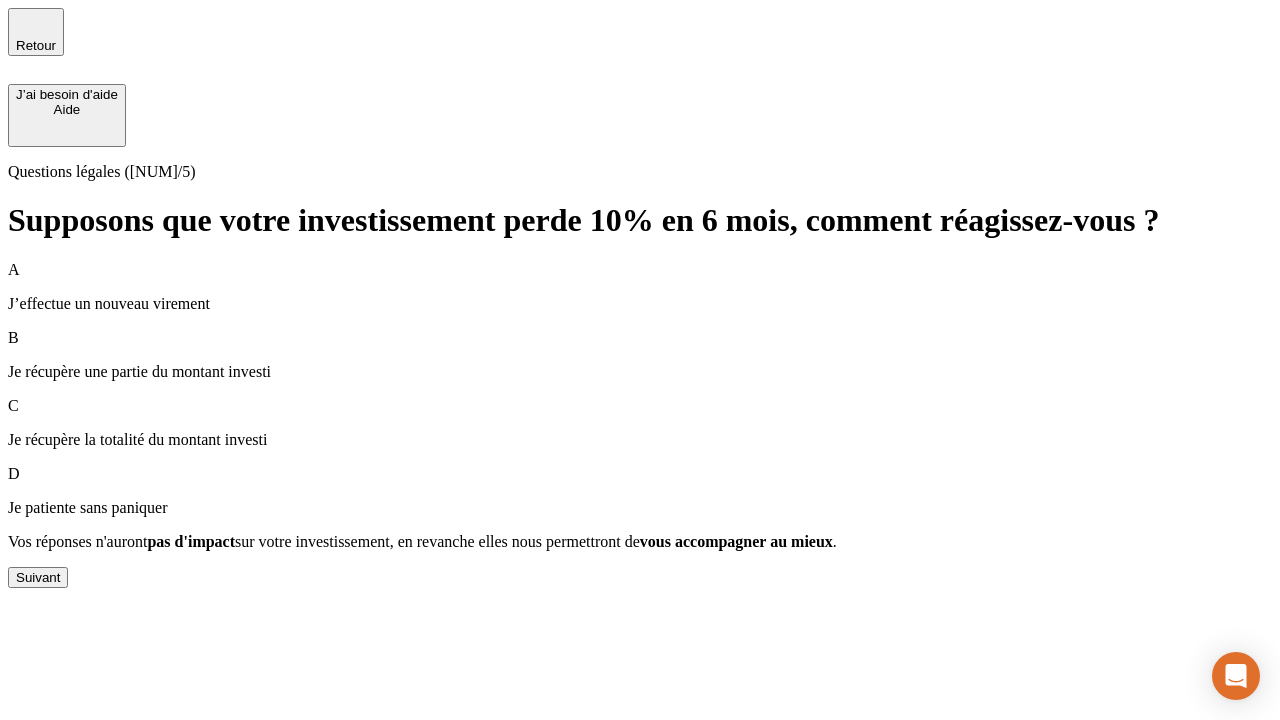 click on "Suivant" at bounding box center (38, 577) 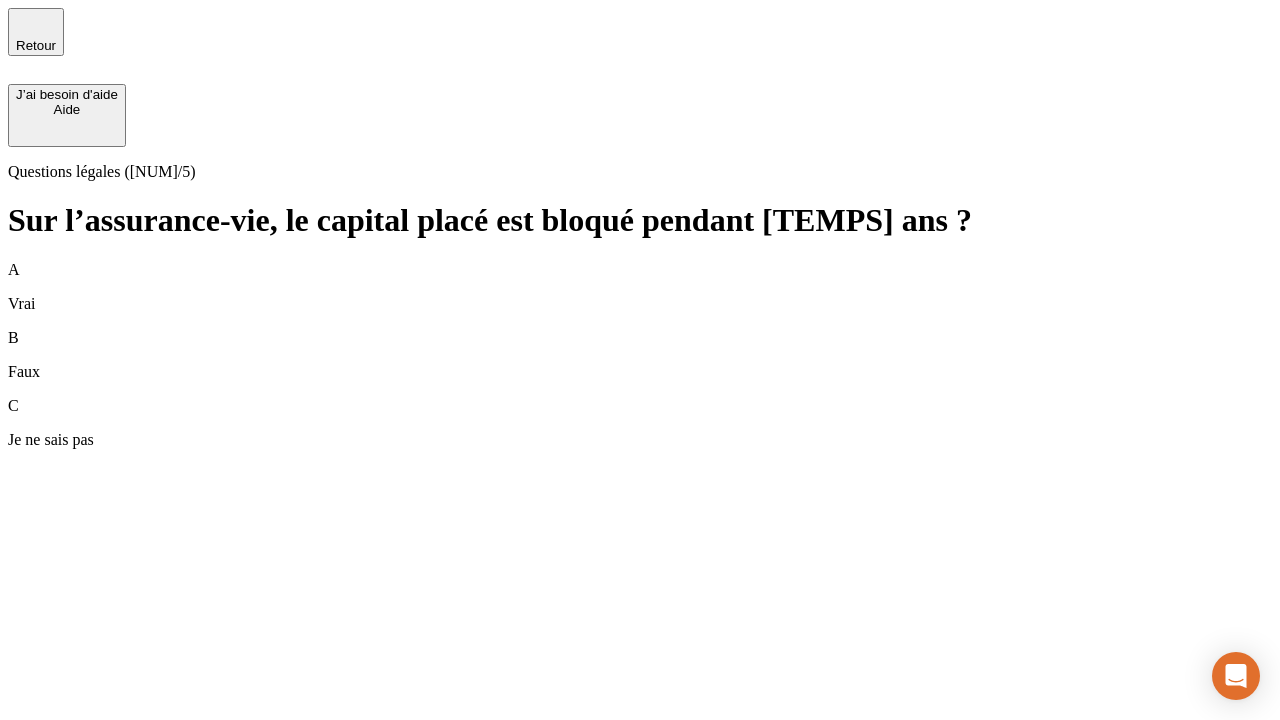 click on "A Vrai" at bounding box center [640, 287] 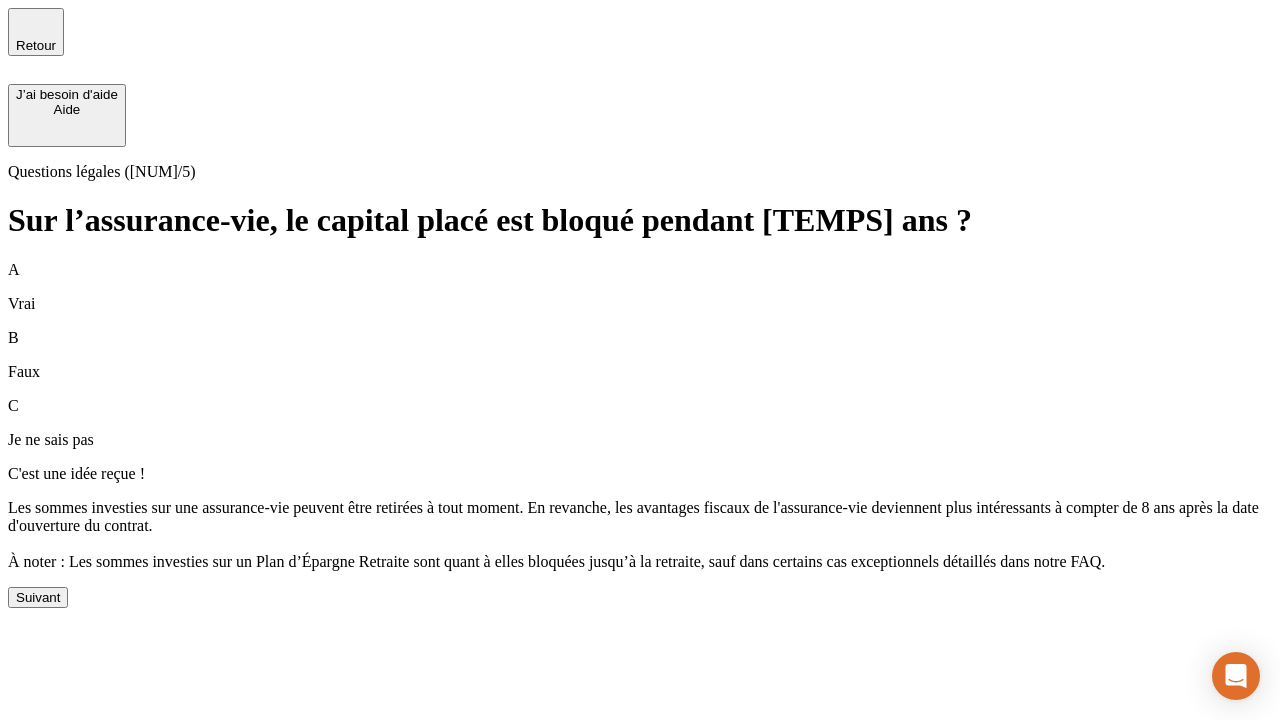 click on "Suivant" at bounding box center (38, 597) 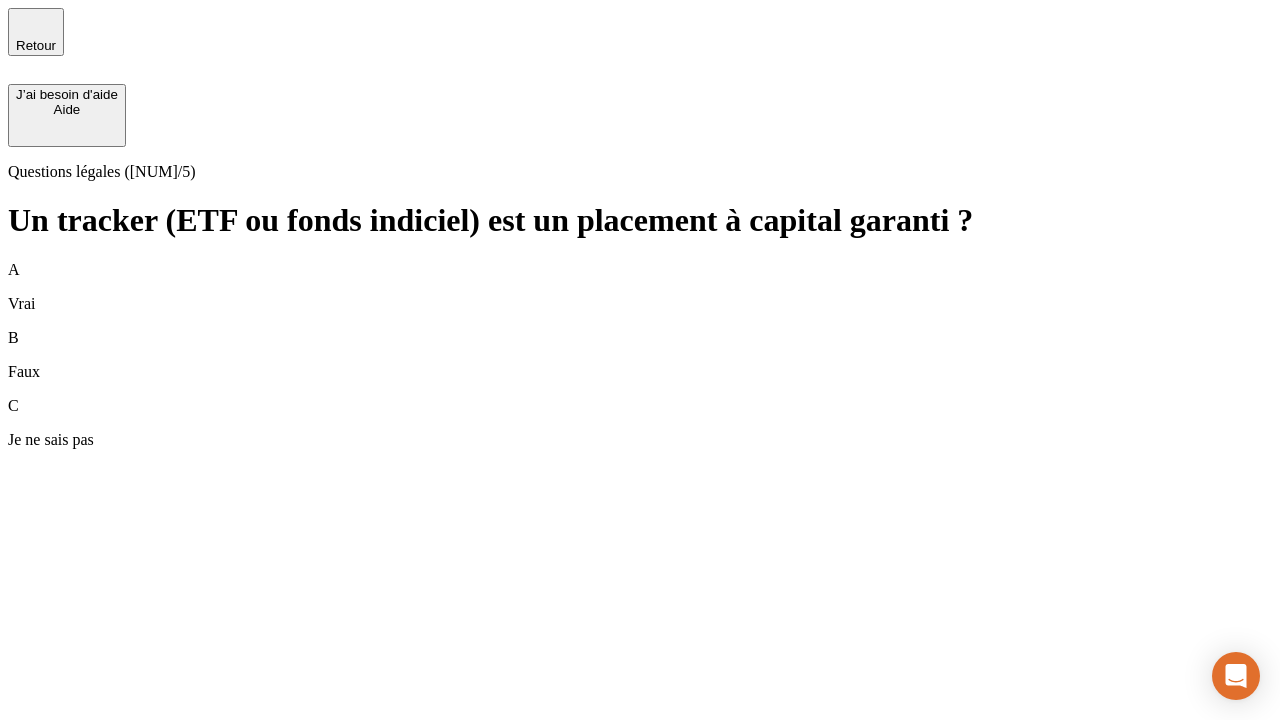 click on "A Vrai" at bounding box center [640, 287] 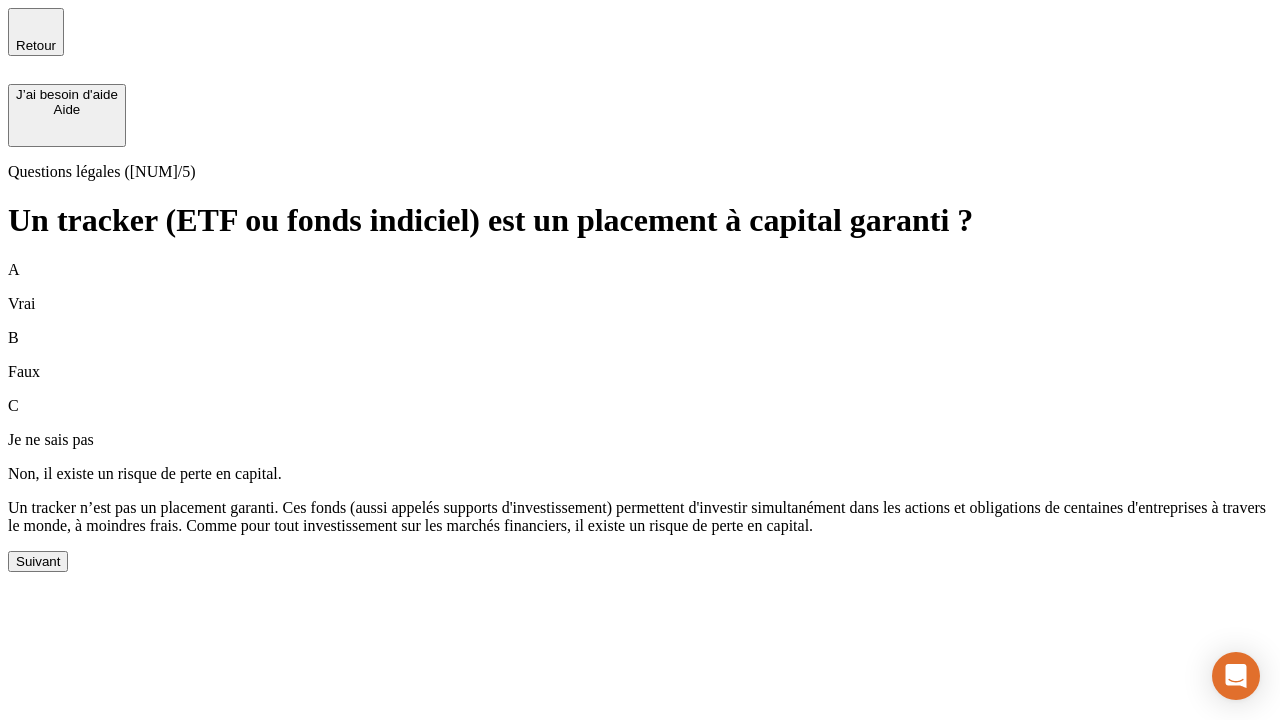 click on "Suivant" at bounding box center (38, 561) 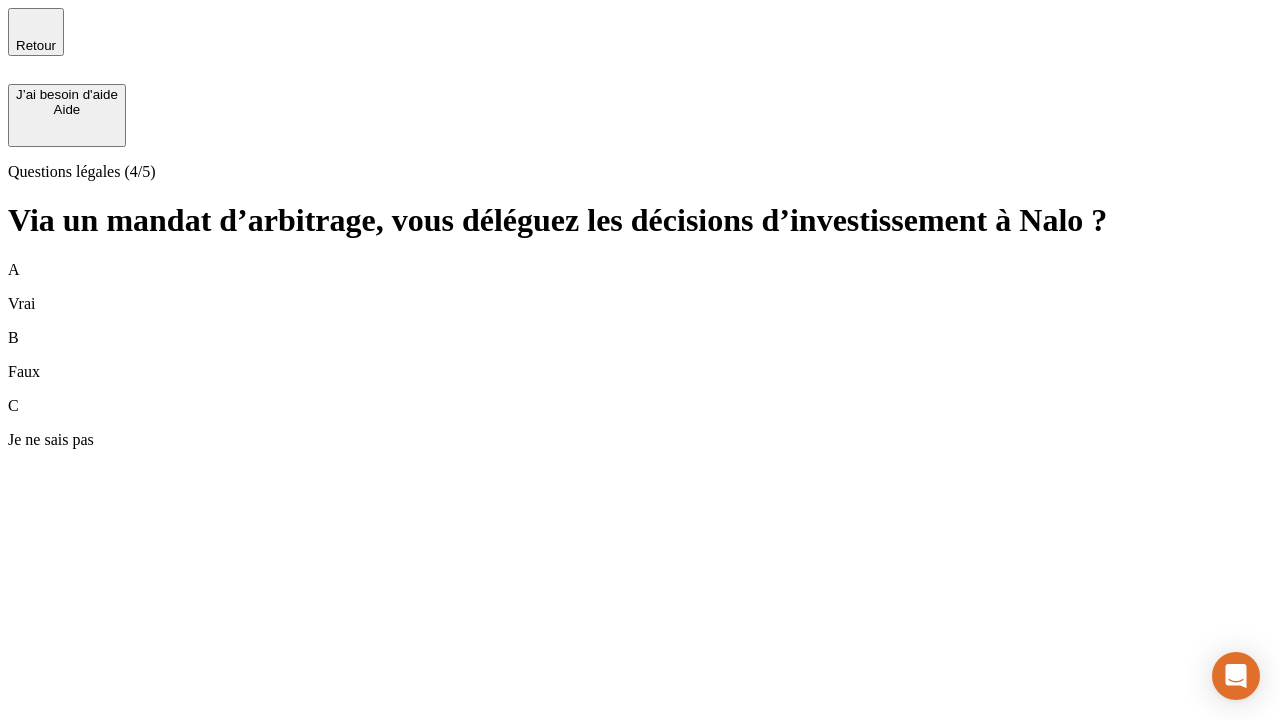 click on "A Vrai" at bounding box center [640, 287] 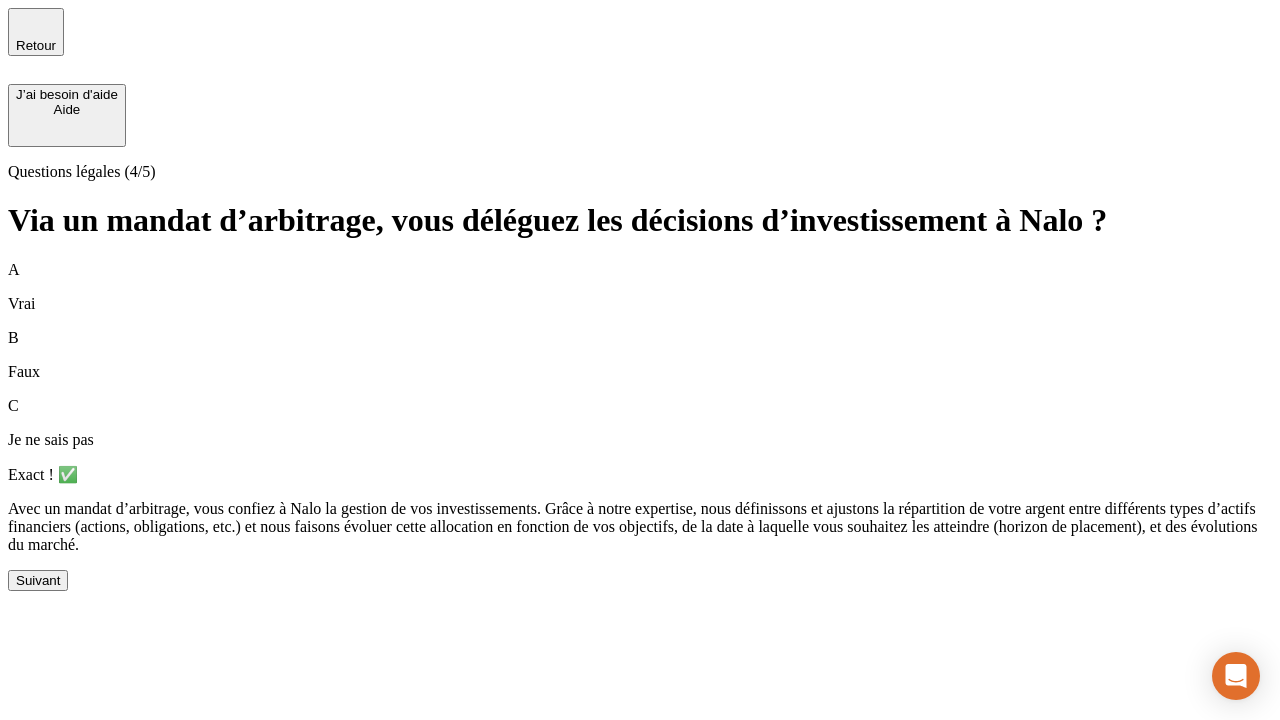 click on "Suivant" at bounding box center [38, 580] 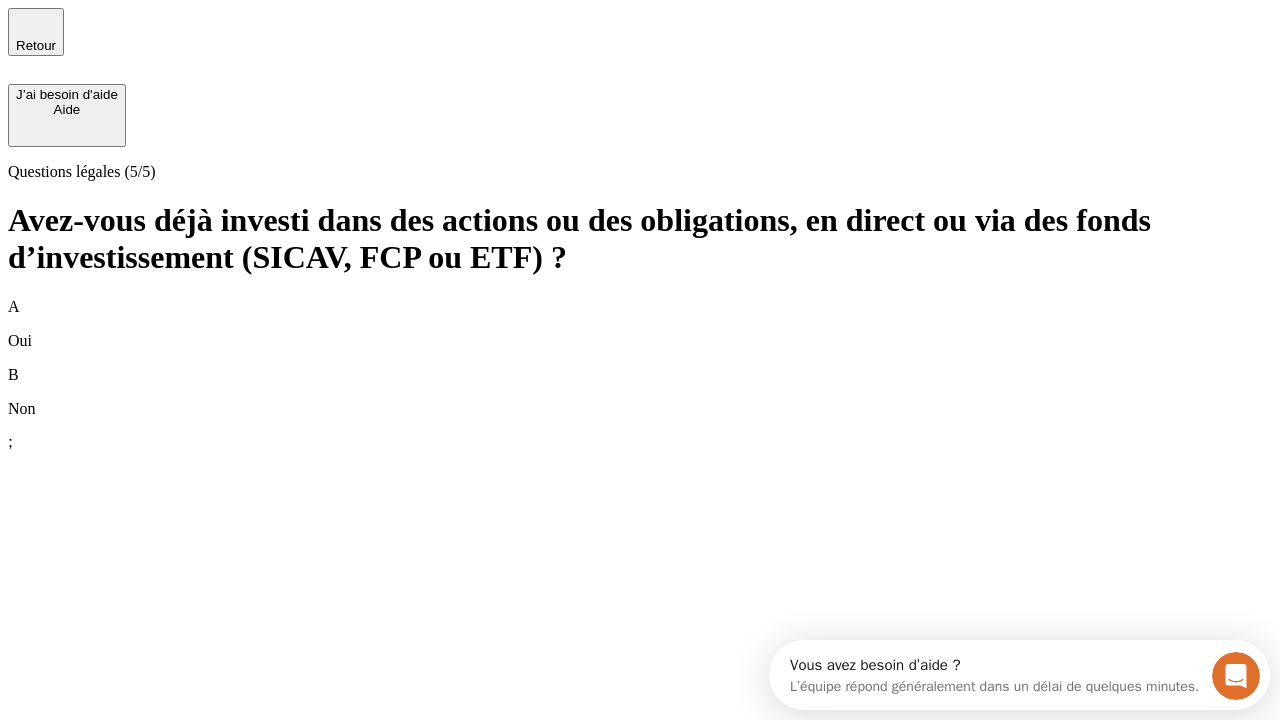 scroll, scrollTop: 0, scrollLeft: 0, axis: both 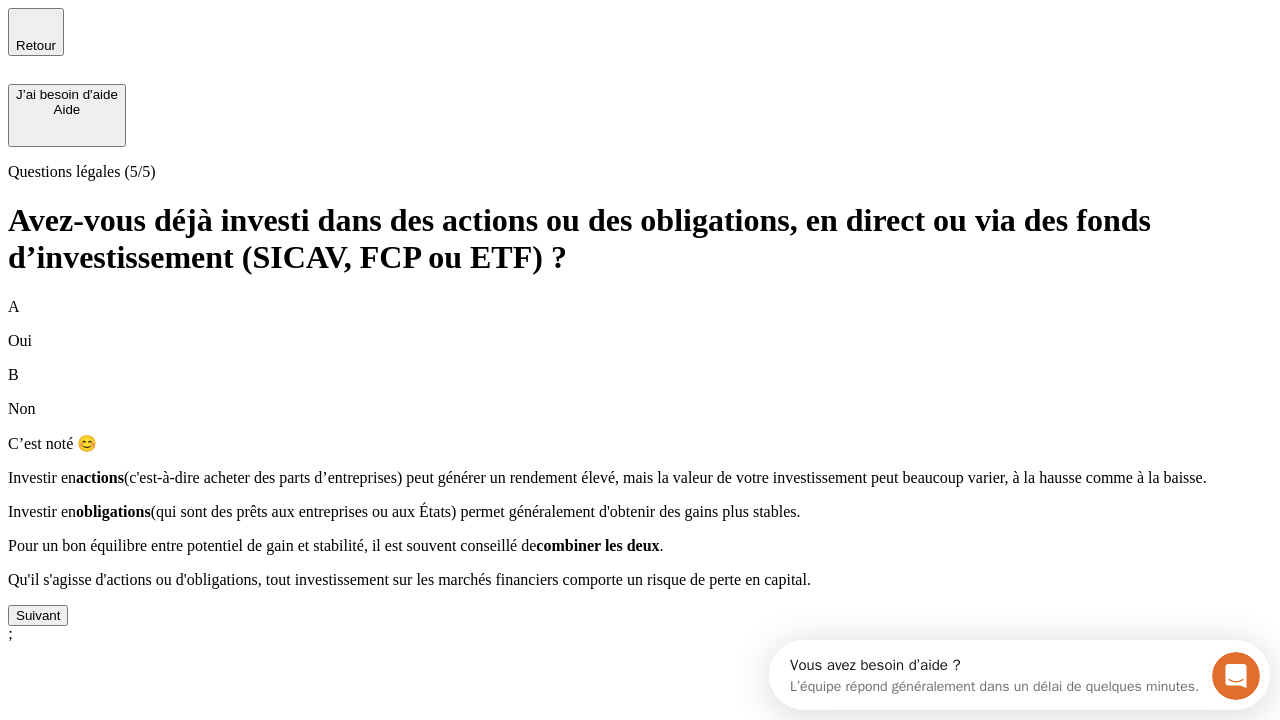 click on "Suivant" at bounding box center (38, 615) 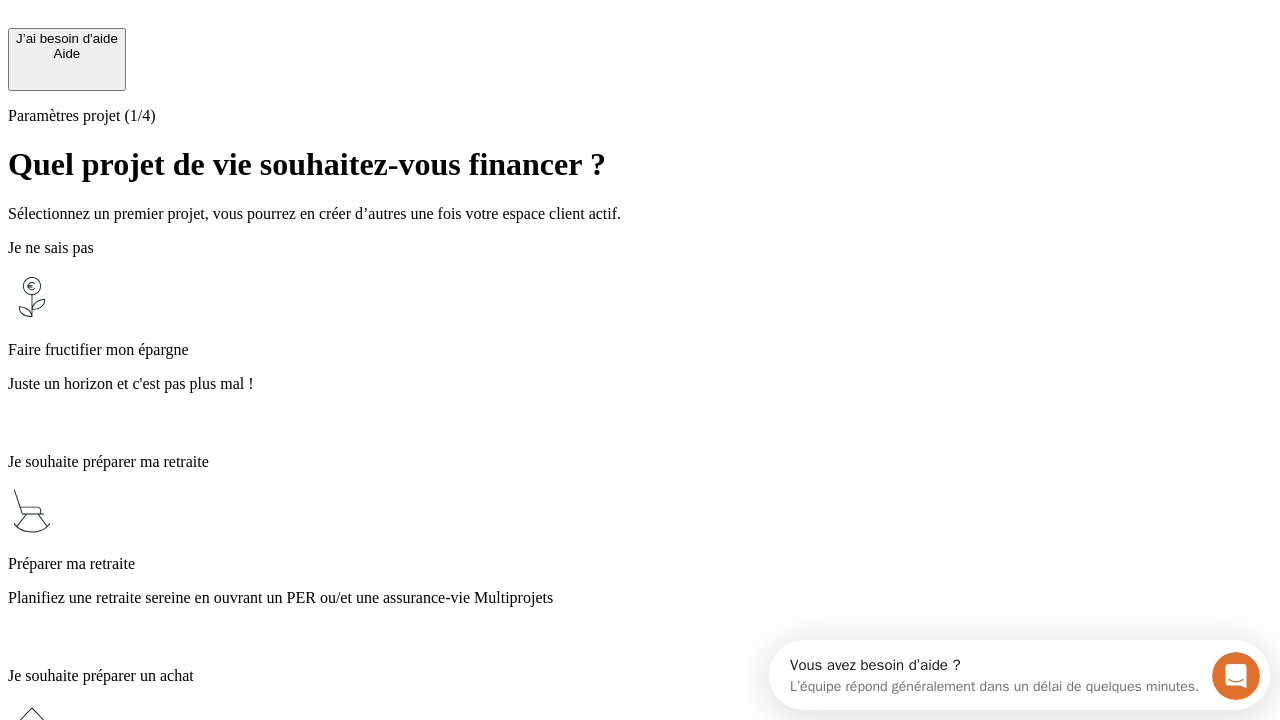 click on "Planifiez une retraite sereine en ouvrant un PER ou/et une assurance-vie Multiprojets" at bounding box center (640, 598) 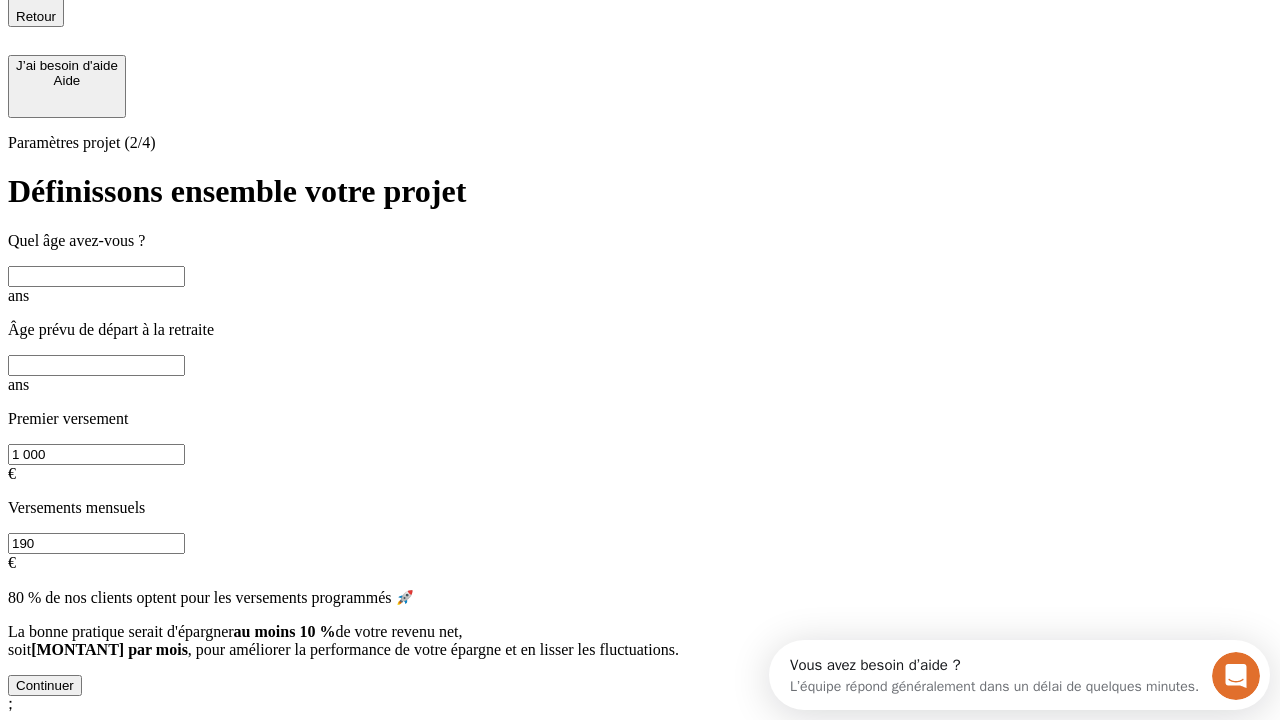 scroll, scrollTop: 18, scrollLeft: 0, axis: vertical 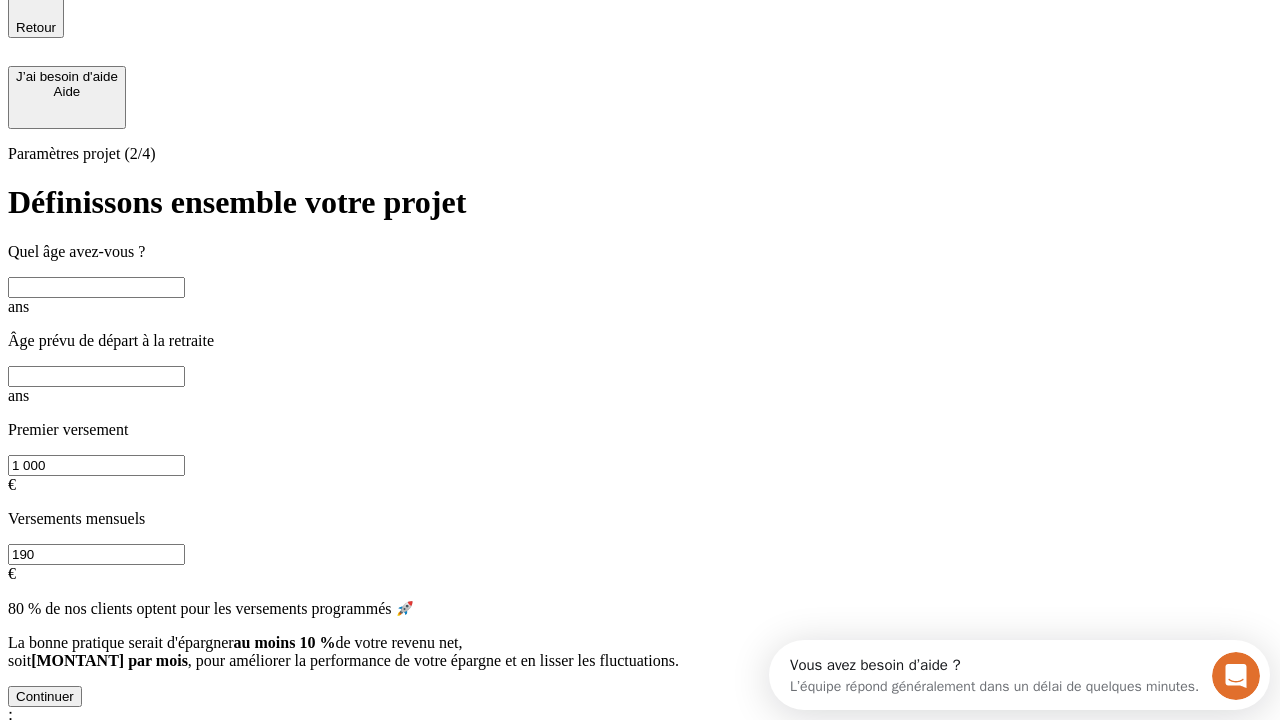 click at bounding box center [96, 287] 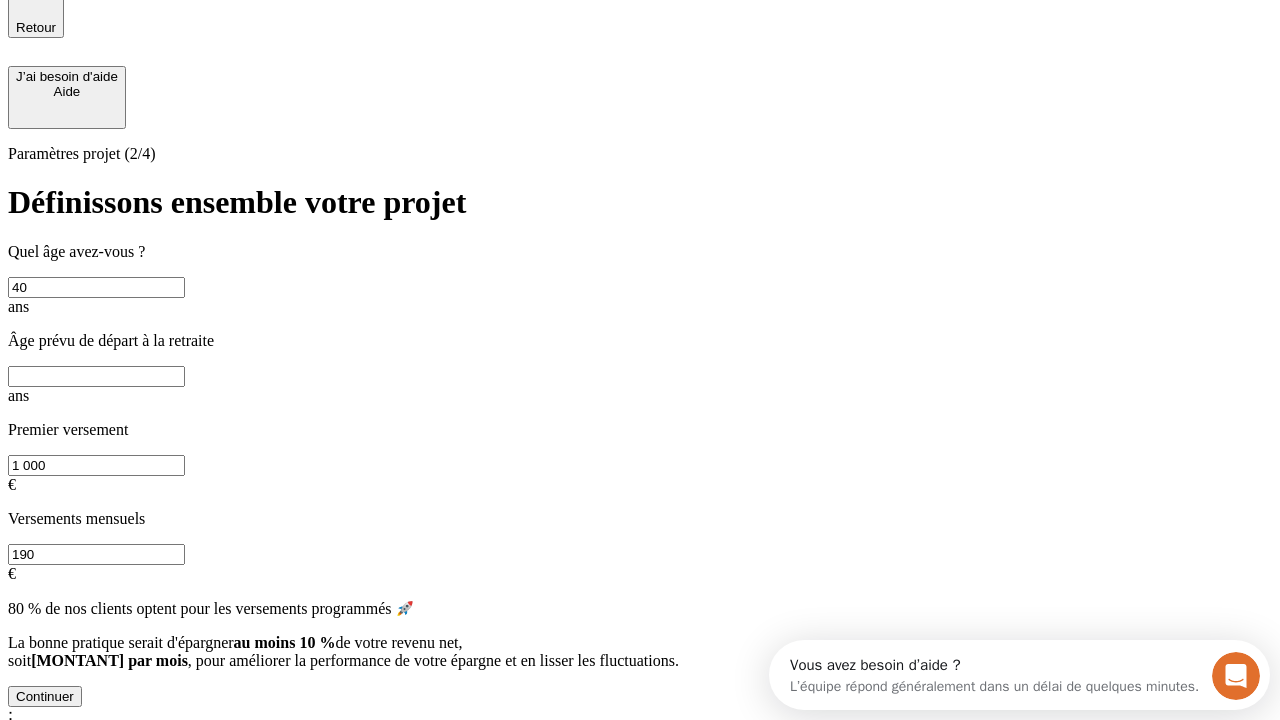 type on "40" 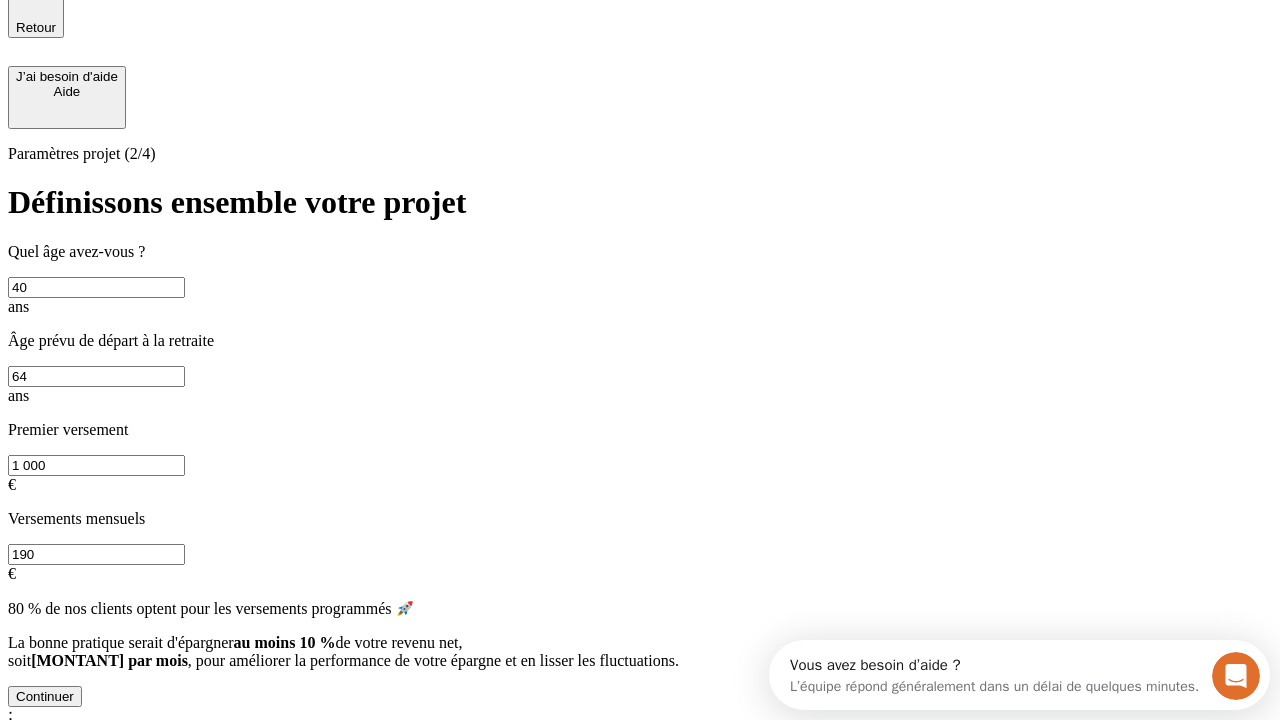 type on "64" 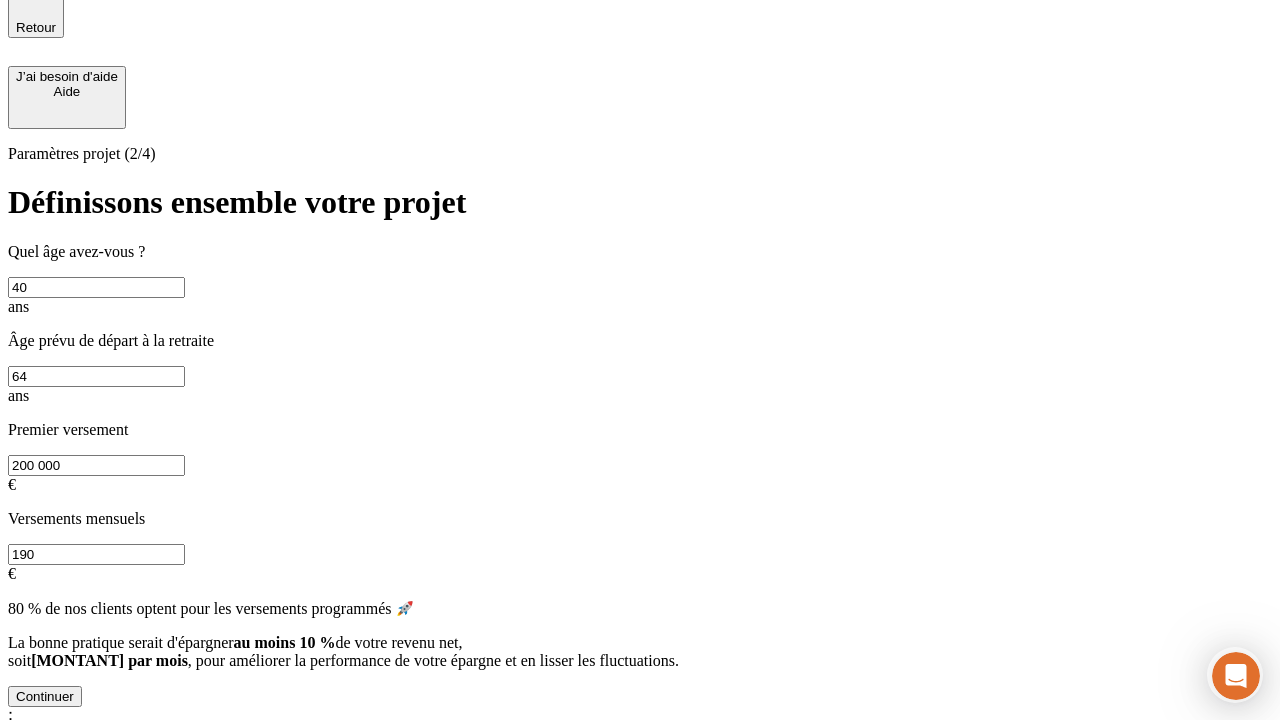 type on "200 000" 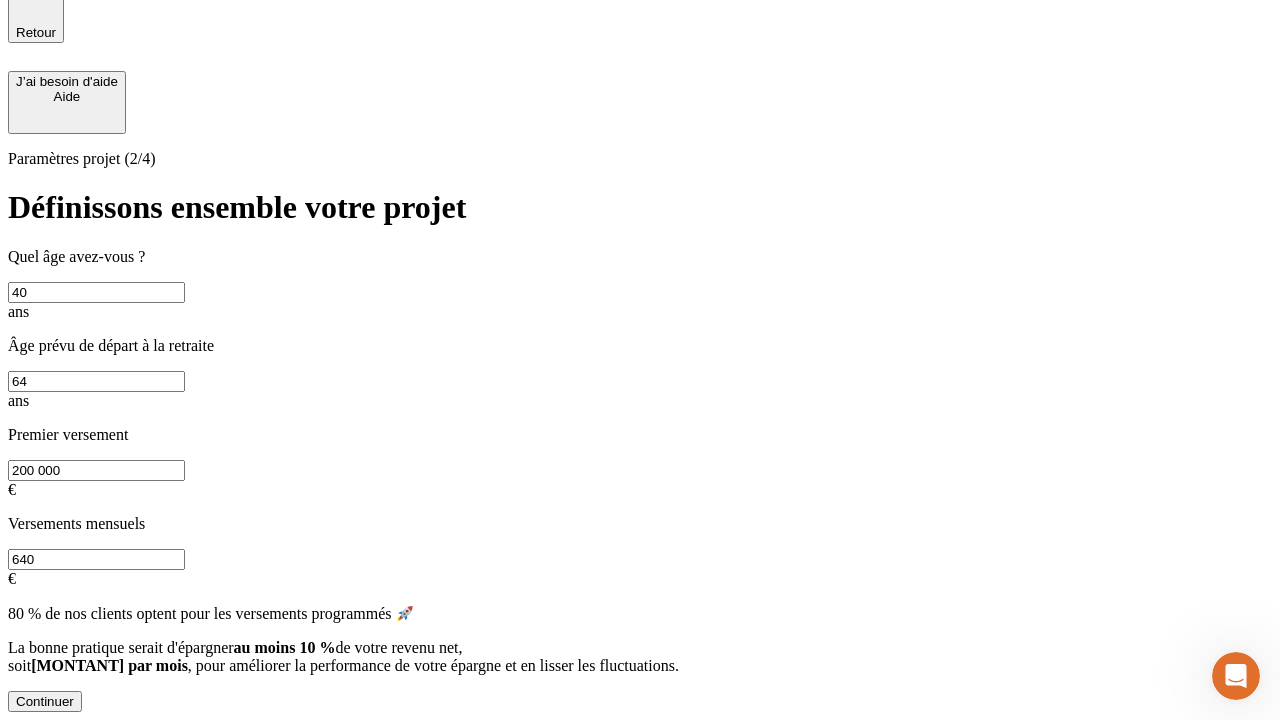 scroll, scrollTop: 0, scrollLeft: 0, axis: both 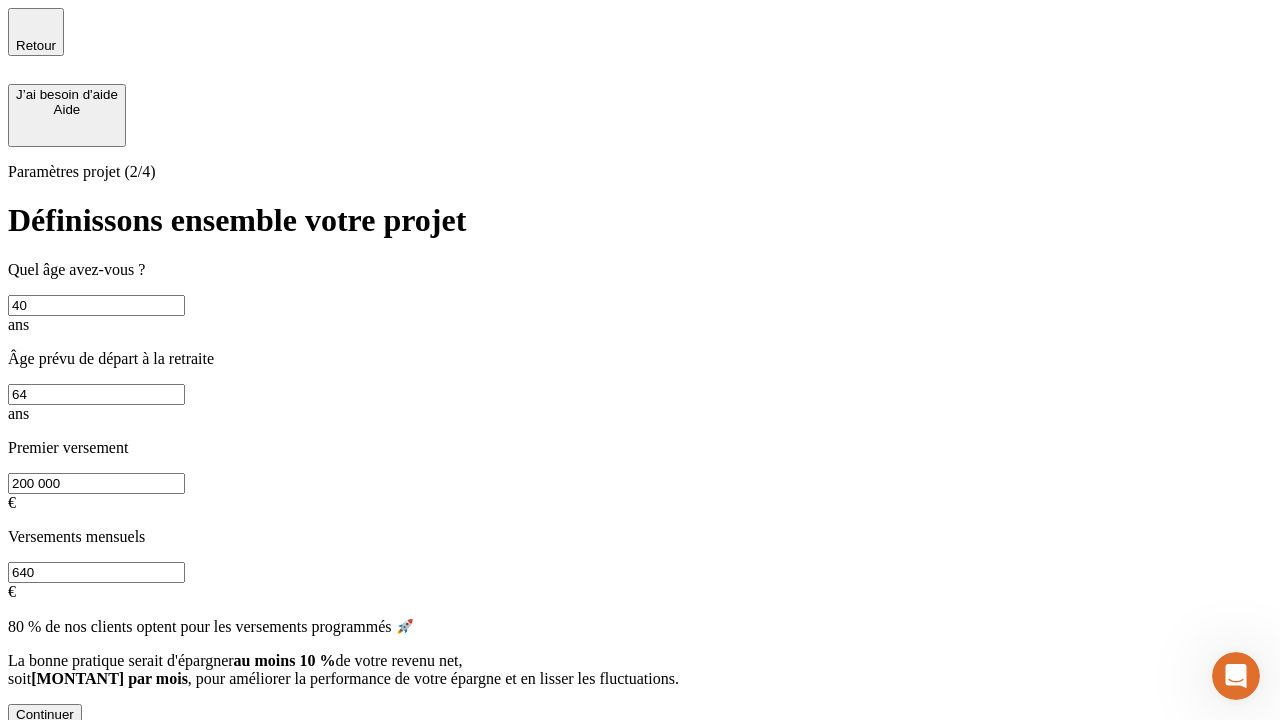 type on "640" 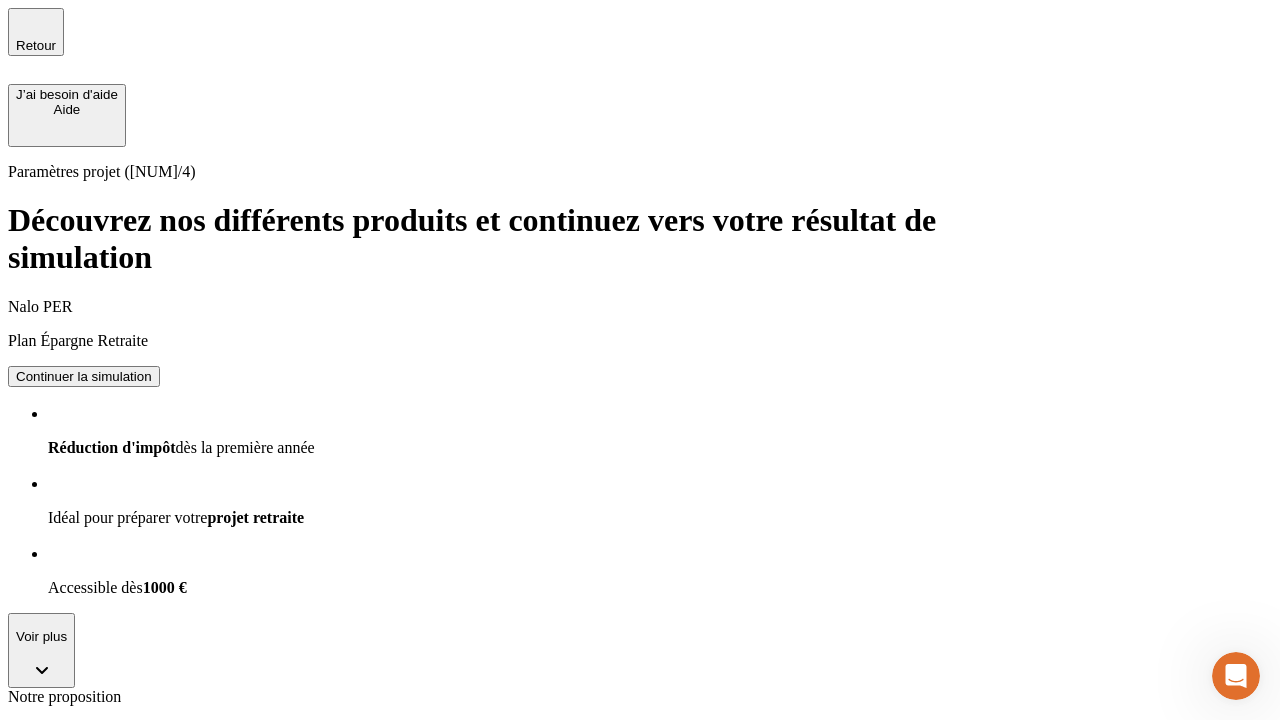 click on "Continuer la simulation" at bounding box center (84, 376) 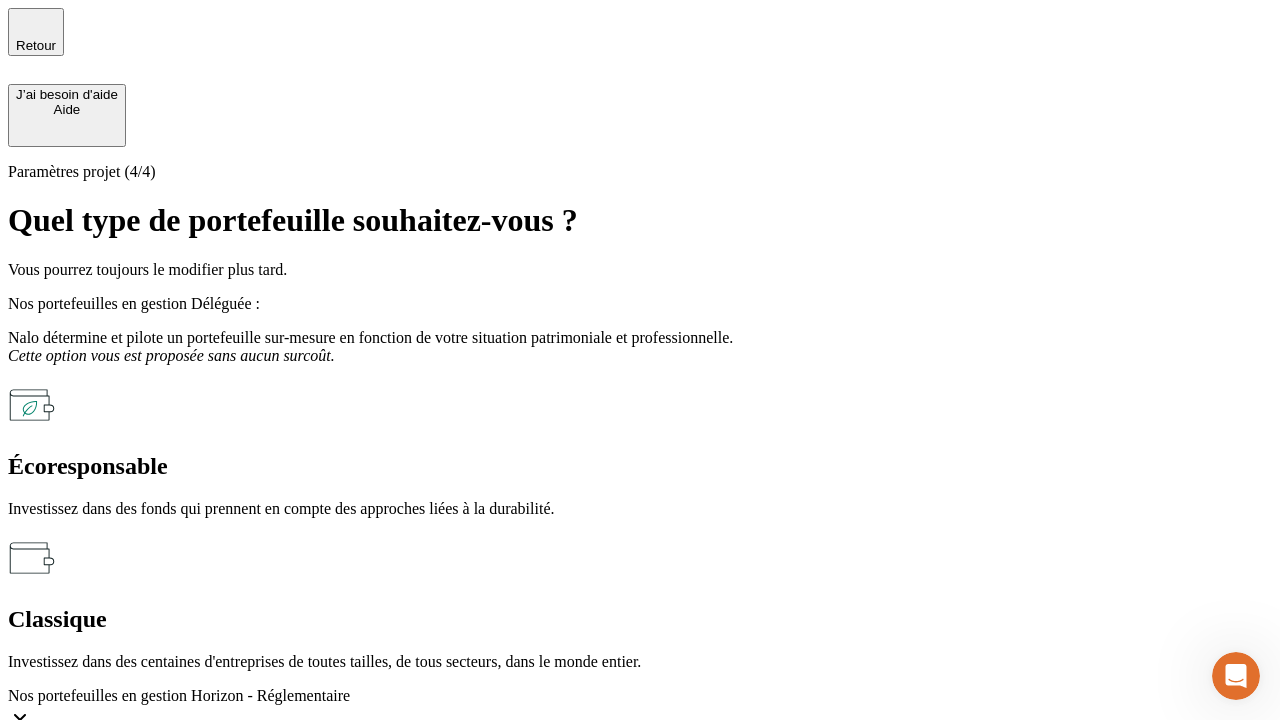 click on "Écoresponsable" at bounding box center (640, 466) 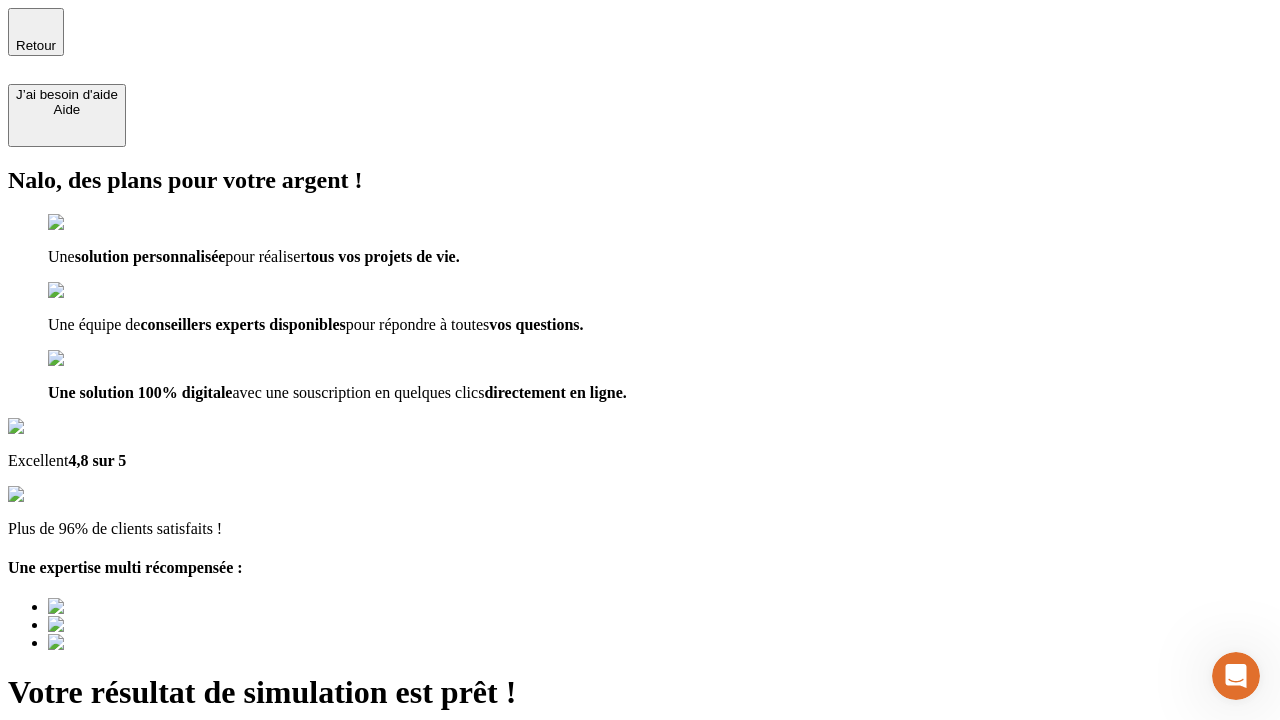 click on "Découvrir ma simulation" at bounding box center (87, 797) 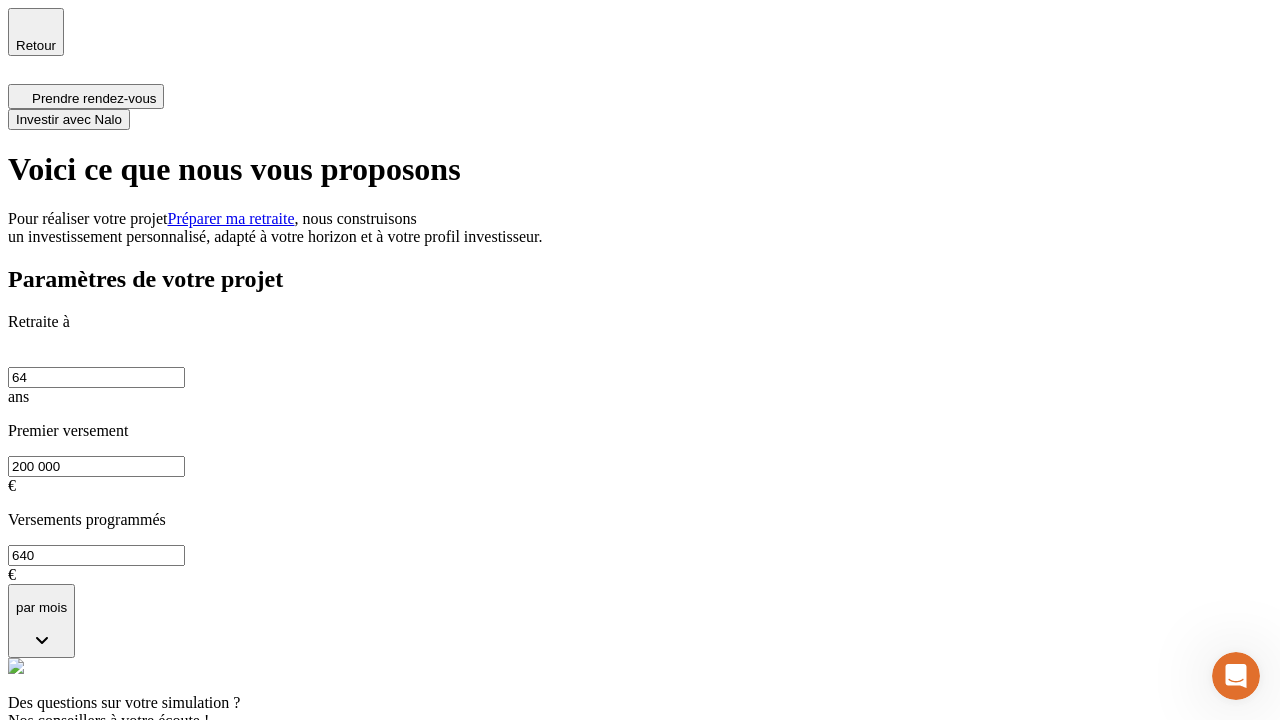 click on "Investir avec Nalo" at bounding box center (69, 119) 